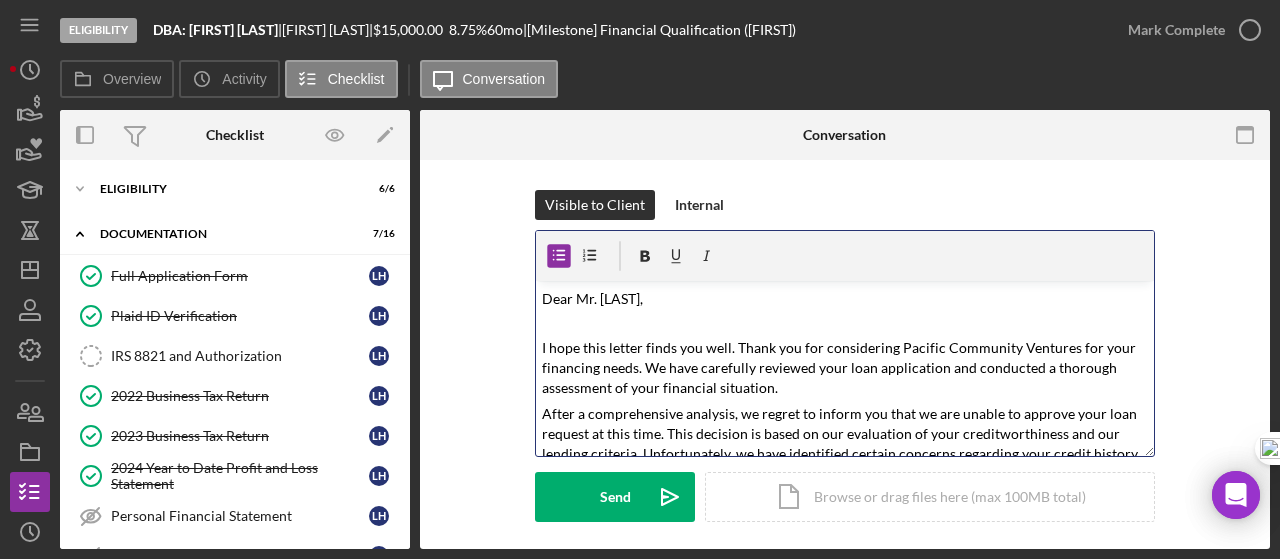 scroll, scrollTop: 0, scrollLeft: 0, axis: both 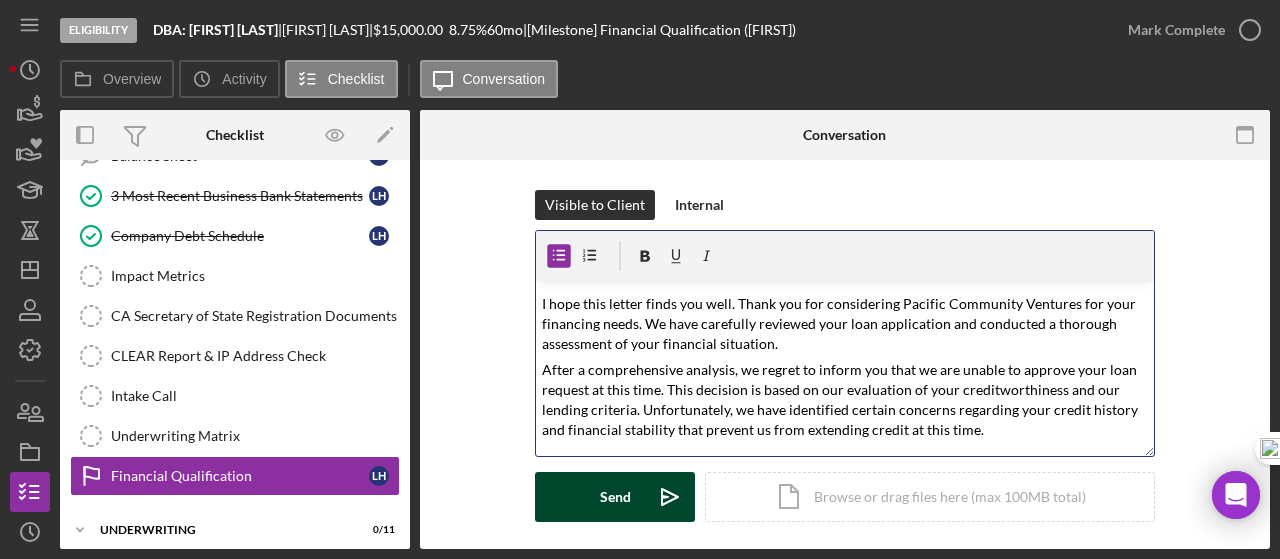 click on "Send" at bounding box center [615, 497] 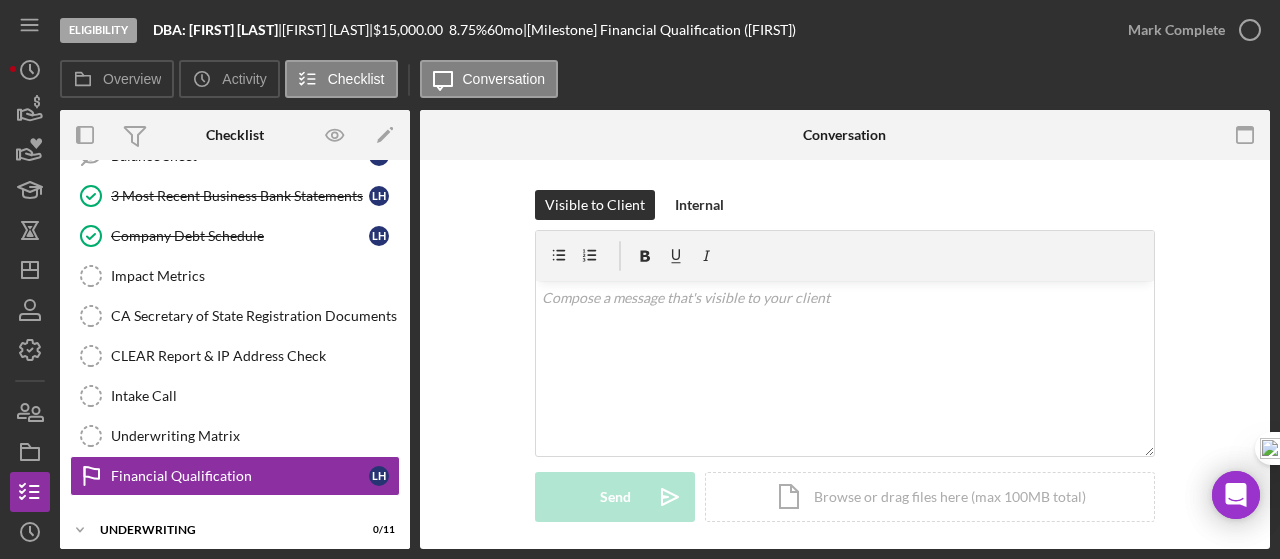 scroll, scrollTop: 0, scrollLeft: 0, axis: both 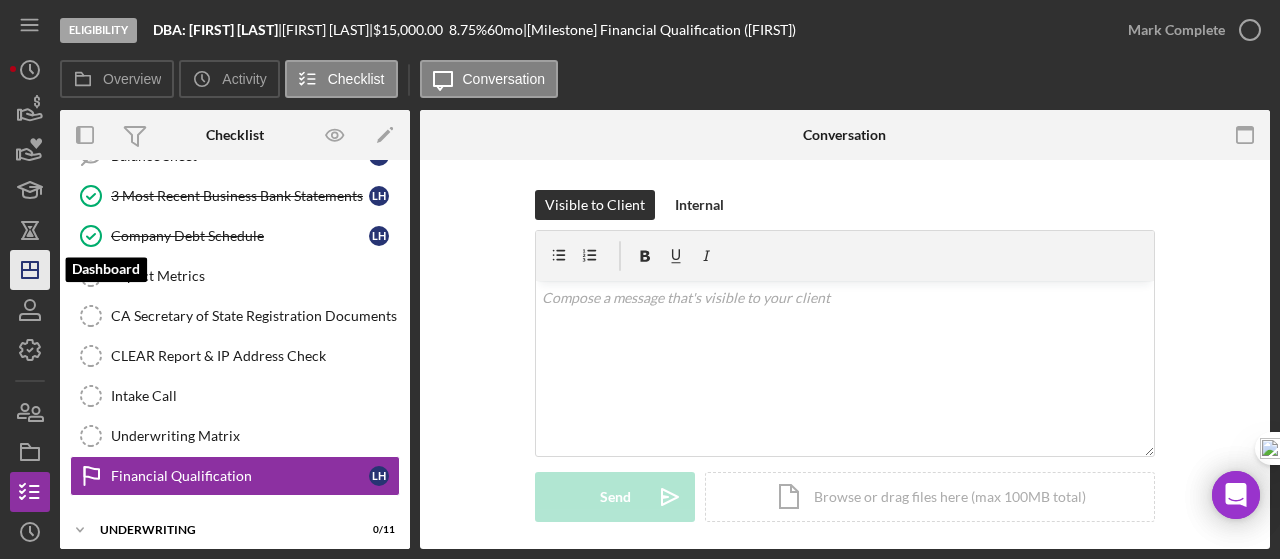 click 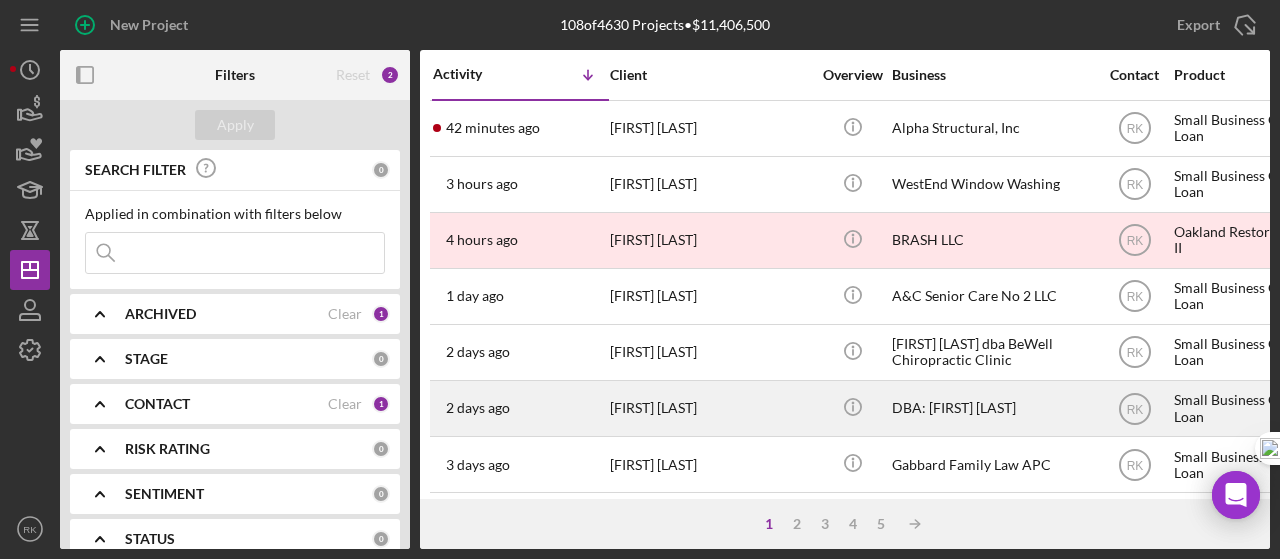 click on "[FIRST] [LAST]" at bounding box center [710, 408] 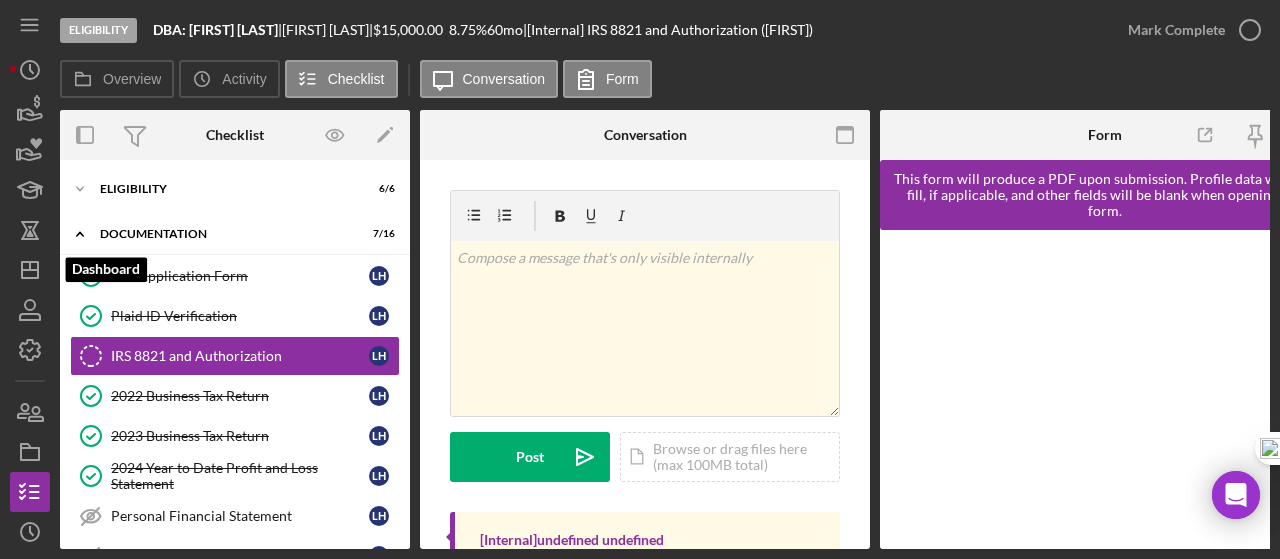 click 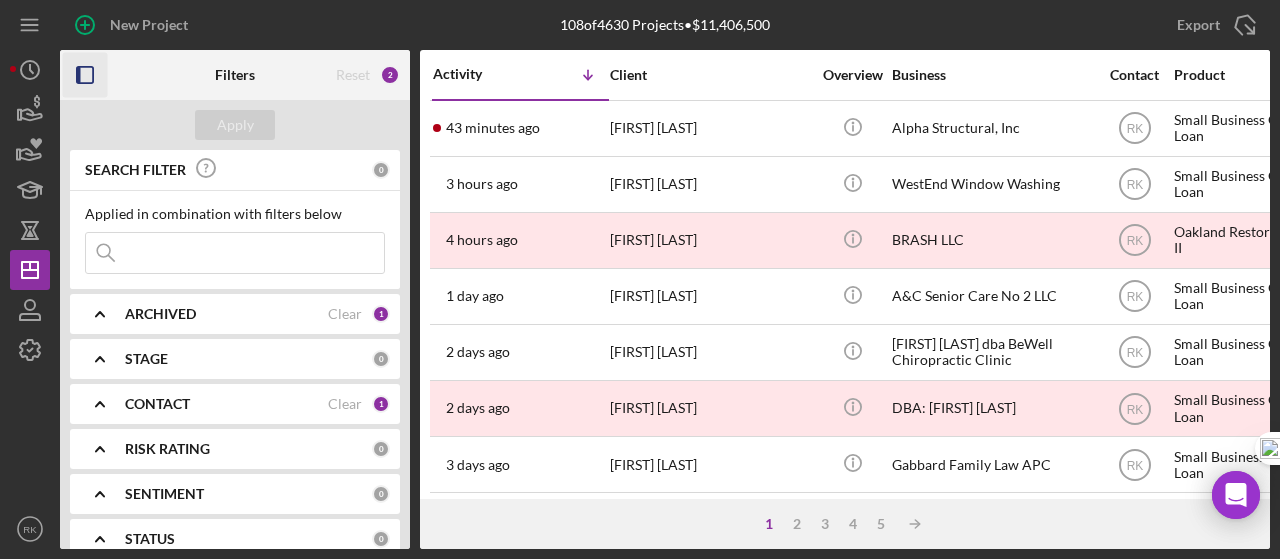 click 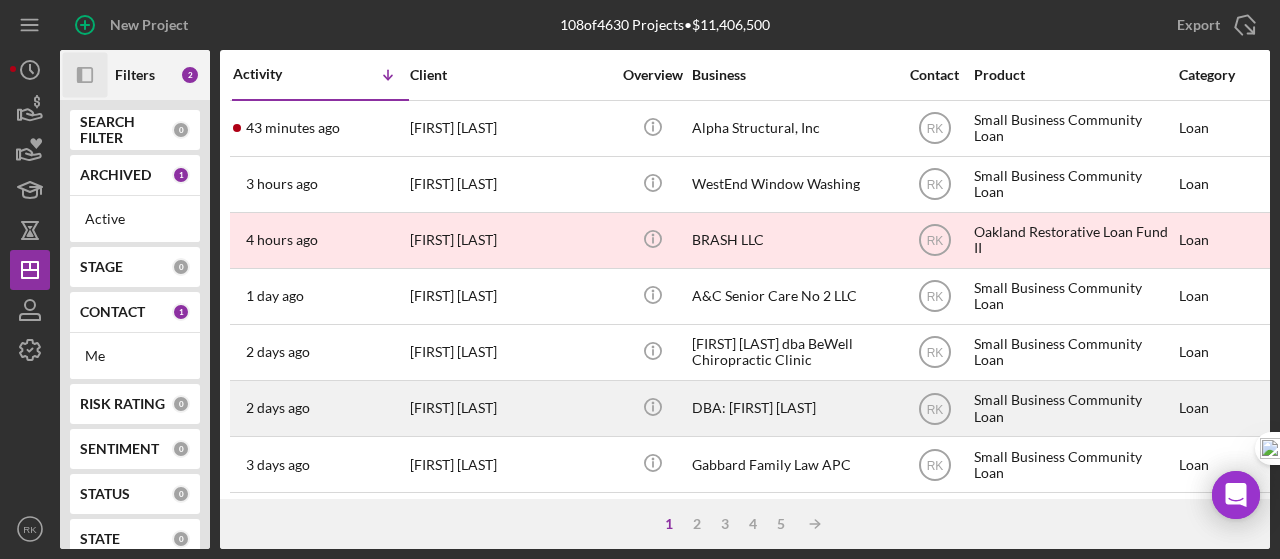click on "[FIRST] [LAST]" at bounding box center [510, 408] 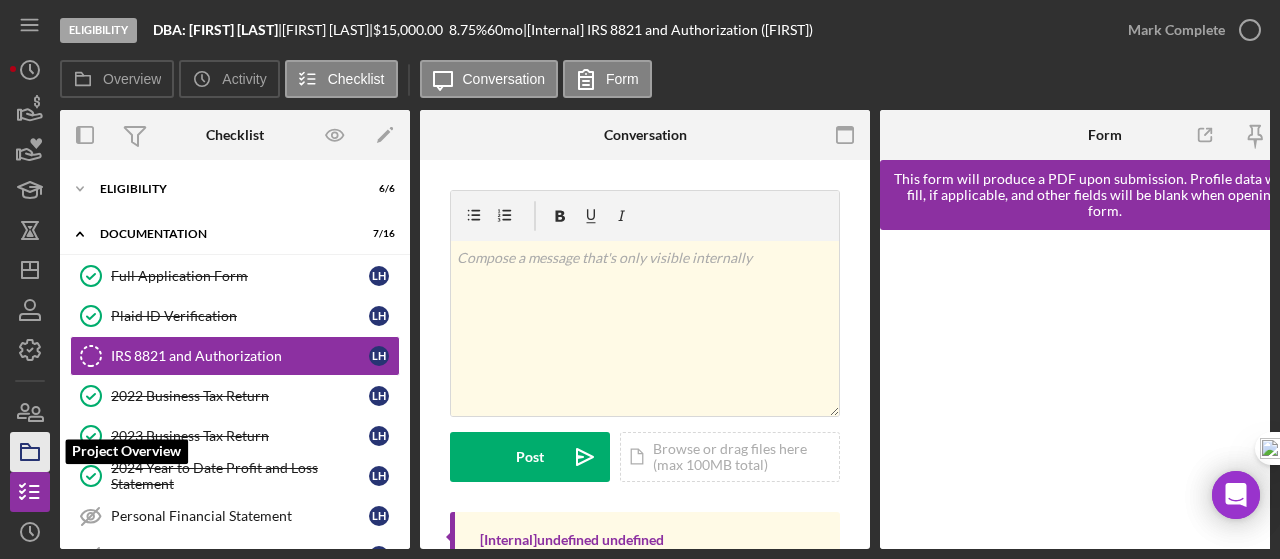 click 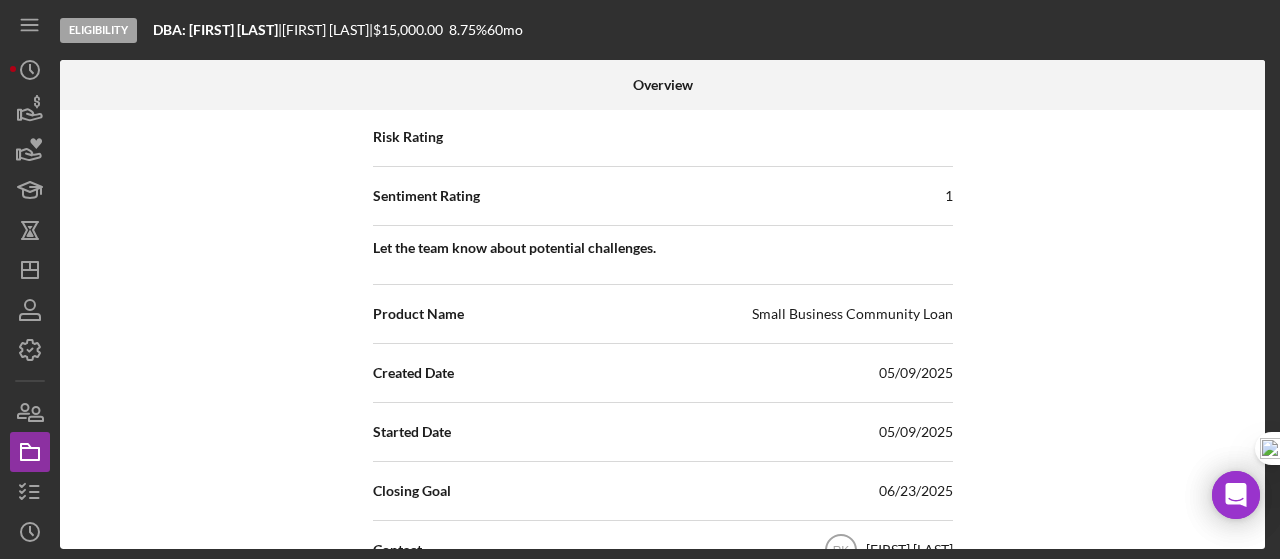 scroll, scrollTop: 0, scrollLeft: 0, axis: both 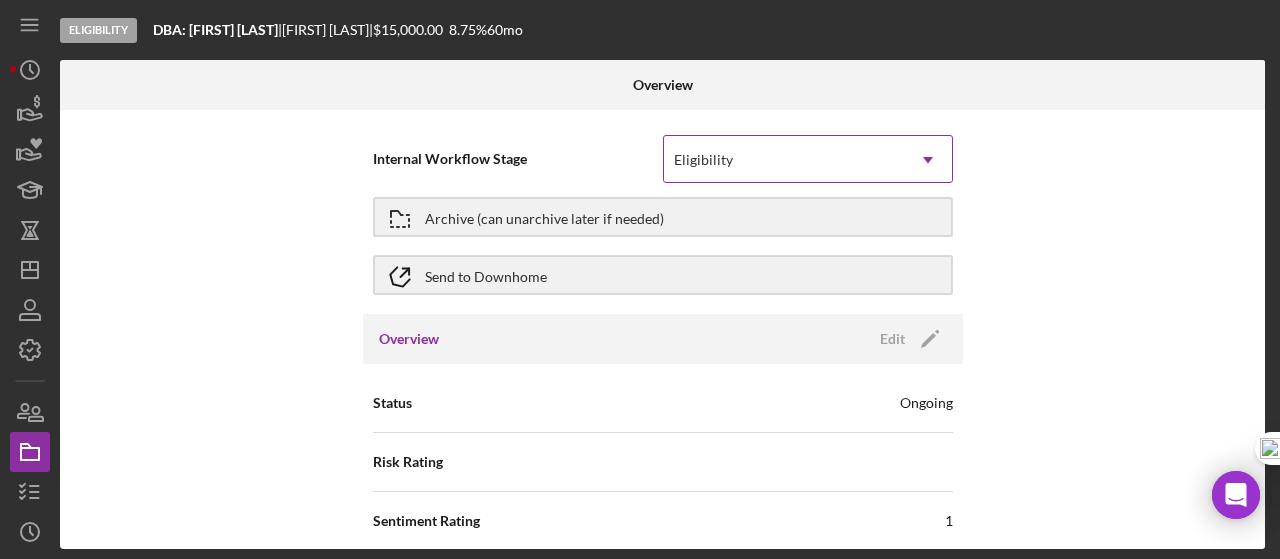 click on "Icon/Dropdown Arrow" 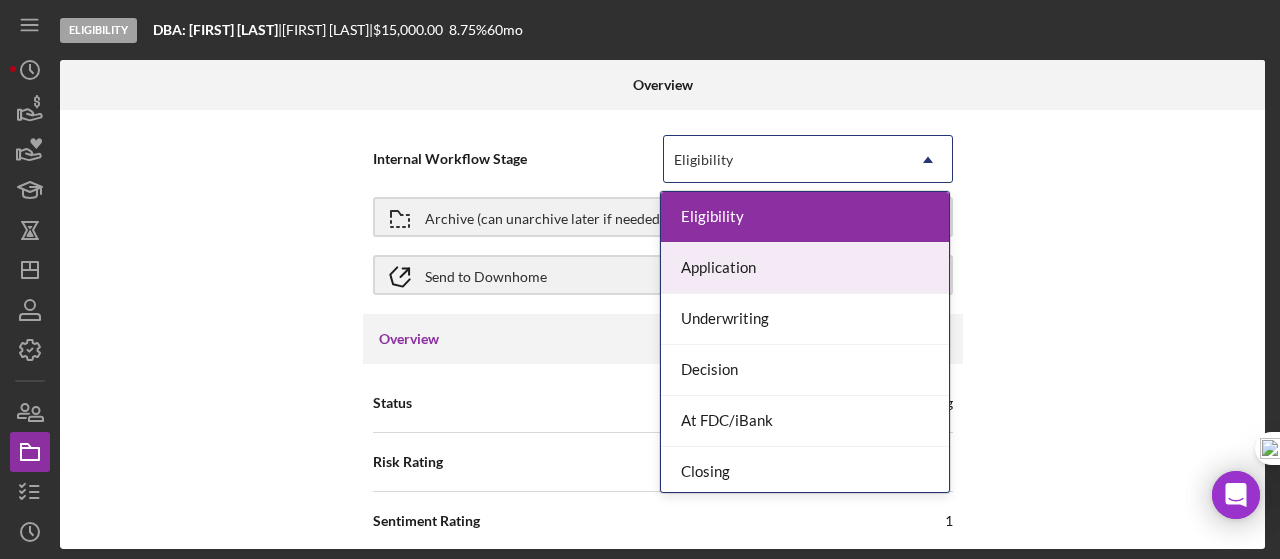 scroll, scrollTop: 54, scrollLeft: 0, axis: vertical 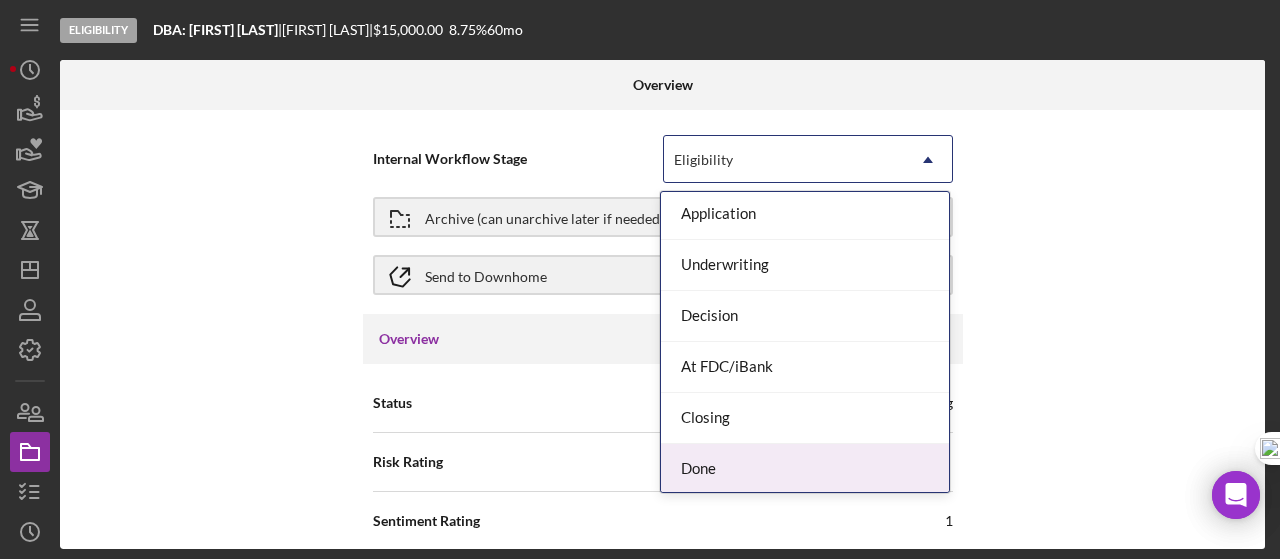 click on "Done" at bounding box center [805, 469] 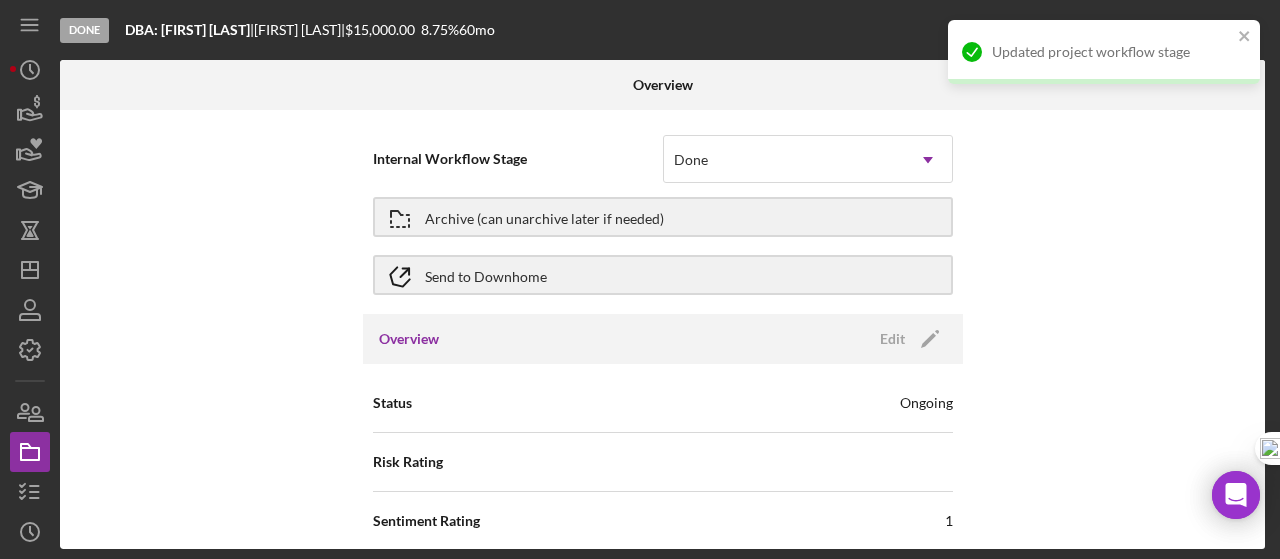 click on "Internal Workflow Stage Done Icon/Dropdown Arrow Archive (can unarchive later if needed) Send to Downhome Overview Edit Icon/Edit Status Ongoing Risk Rating Sentiment Rating 1 Let the team know about potential challenges. Product Name Small Business Community Loan Created Date [DATE] Started Date [DATE] Closing Goal [DATE] Contact RK [FIRST] [LAST] Account Executive Weekly Status Update On Weekly Status Update Message Inactivity Alerts On Send if the client is inactive for... 5 Inactivity Reminder Message Hi!
We noticed you haven’t logged into your account or completed any checklist items in the past 5 days. Do you have any questions or are you encountering any roadblocks?
Please let us know how we can assist you in completing your loan application—we're here to help! Initial Request Edit Icon/Edit Amount $15,000.00 Standard Rate 8.750% Standard Term 60 months Key Ratios Edit Icon/Edit DSCR Collateral Coverage DTI LTV Global DSCR Global Collateral Coverage Global DTI NOI Recomendation Edit No" at bounding box center [662, 329] 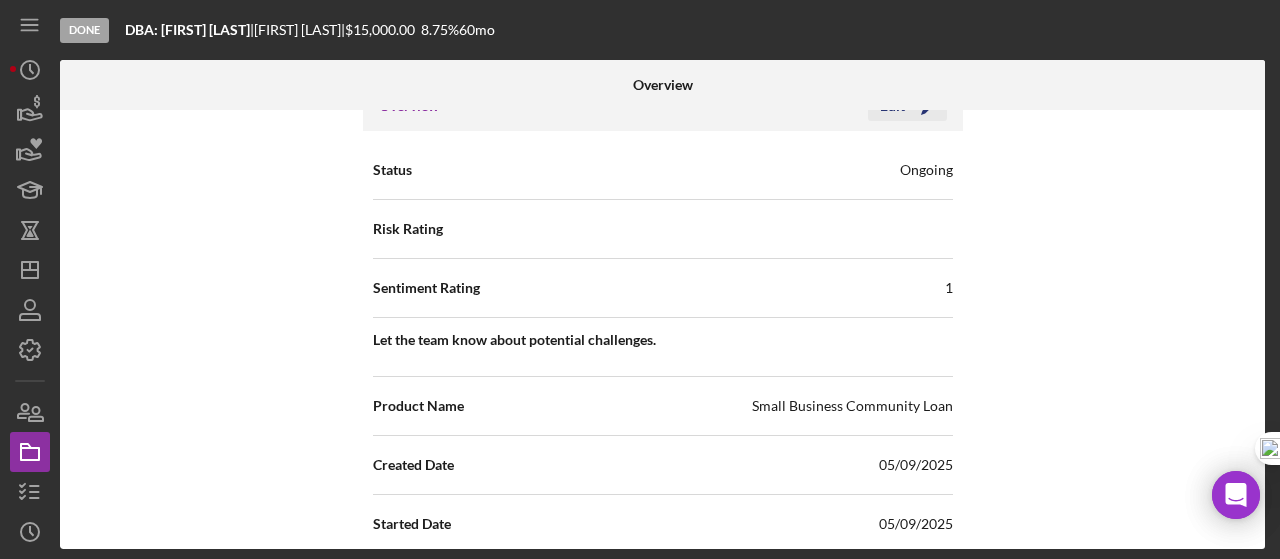 scroll, scrollTop: 100, scrollLeft: 0, axis: vertical 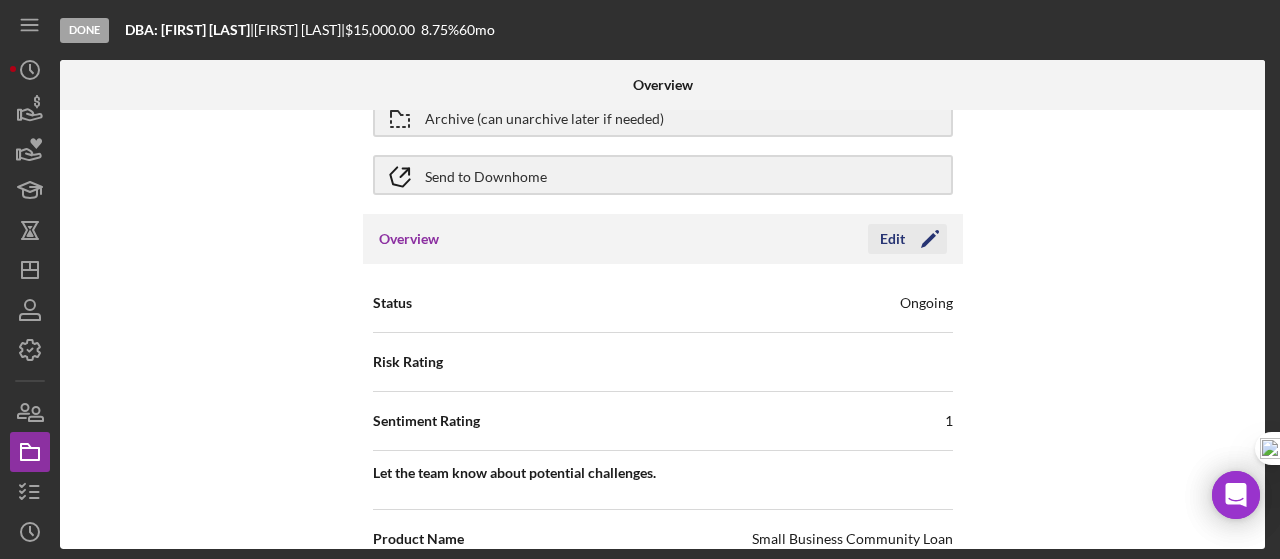 click on "Icon/Edit" 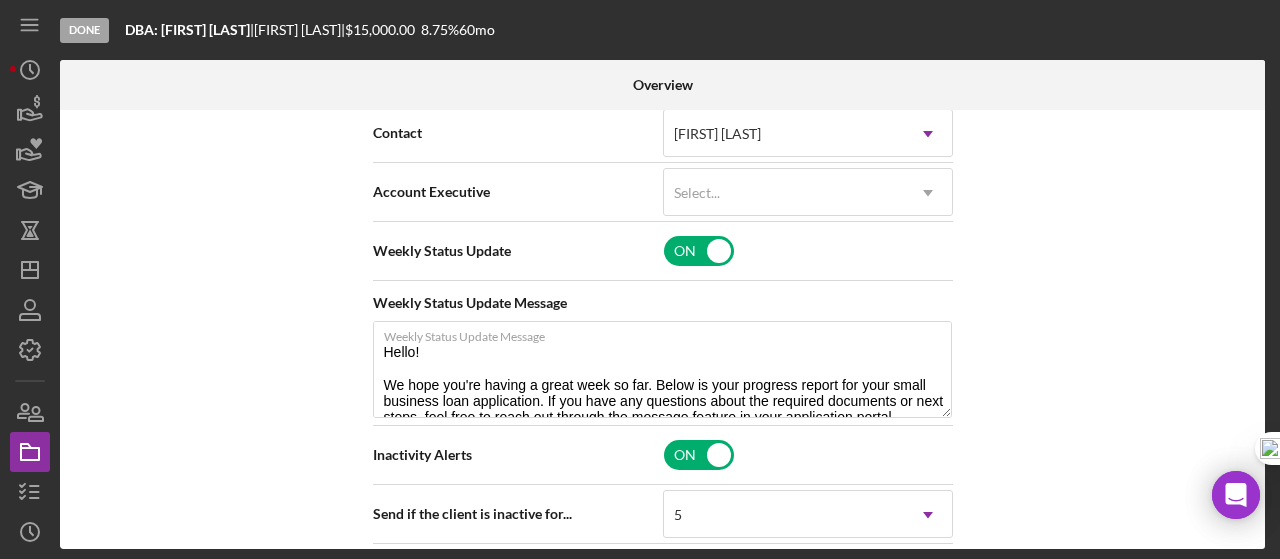 scroll, scrollTop: 700, scrollLeft: 0, axis: vertical 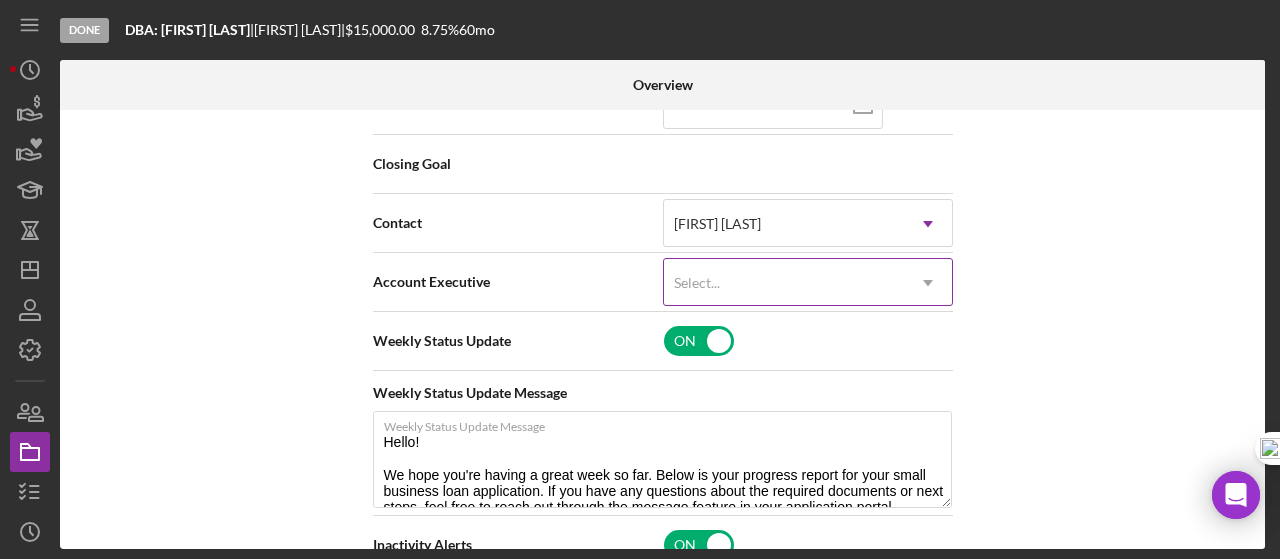 click on "Select..." at bounding box center (697, 283) 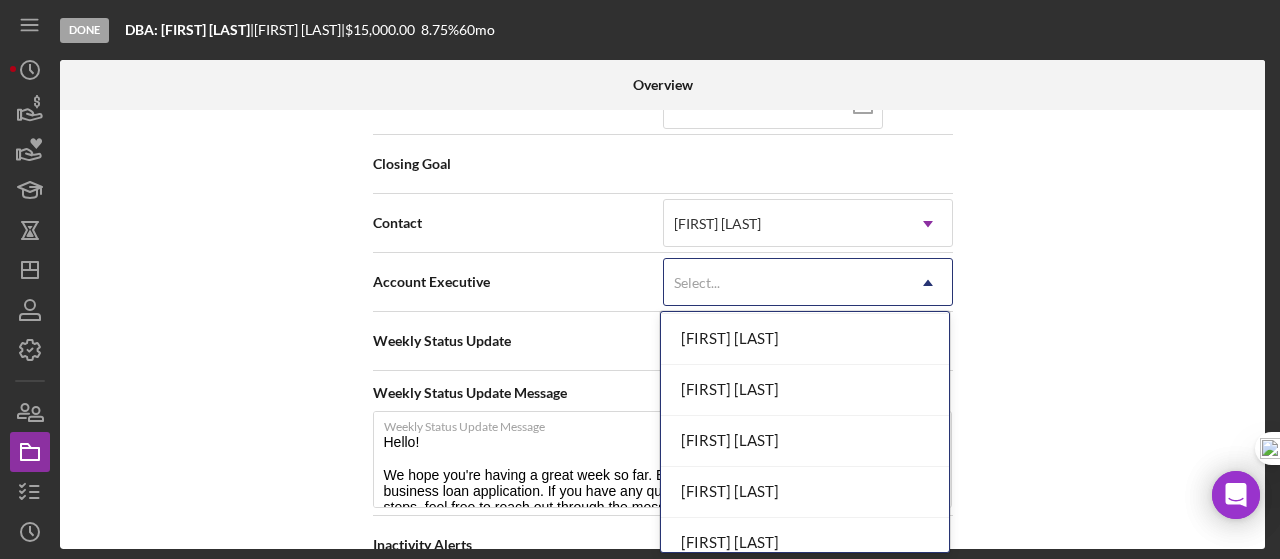 scroll, scrollTop: 266, scrollLeft: 0, axis: vertical 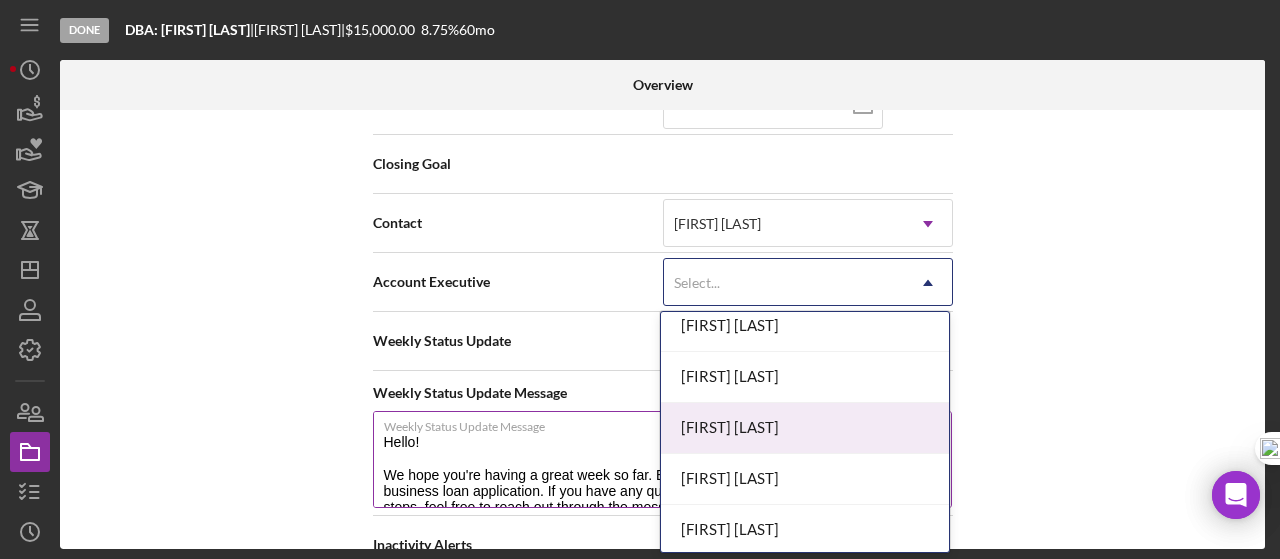 click on "[FIRST] [LAST]" at bounding box center (805, 428) 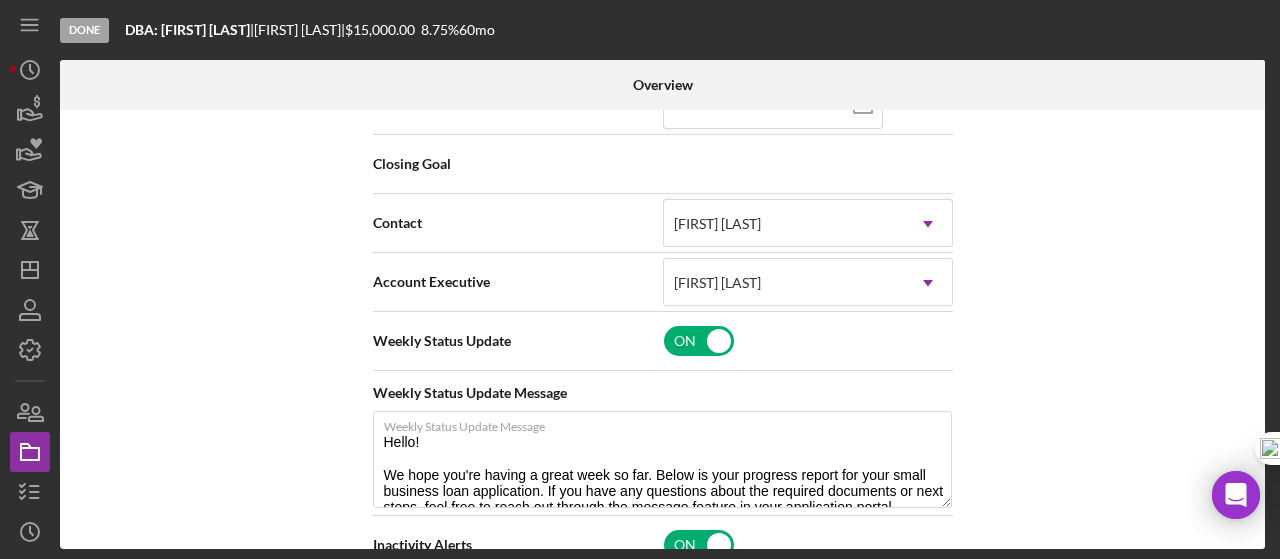 click on "Internal Workflow Stage Done Icon/Dropdown Arrow Archive (can unarchive later if needed) Send to Downhome Overview Cancel Save Status Ongoing Icon/Dropdown Arrow Risk Rating Sentiment Rating 1 Icon/Dropdown Arrow Let the team know about potential challenges. Required Product Name Small Business Community Loan Created Date [DATE] Started Date [DATE] [DATE] Reset Closing Goal Contact [FIRST] [LAST] Icon/Dropdown Arrow Account Executive option [FIRST] [LAST], selected. [FIRST] [LAST] Icon/Dropdown Arrow Weekly Status Update ON Weekly Status Update Message Weekly Status Update Message Inactivity Alerts ON Send if the client is inactive for... 5 Icon/Dropdown Arrow Inactivity Reminder Message Inactivity Reminder Message Hi!
We noticed you haven’t logged into your account or completed any checklist items in the past 5 days. Do you have any questions or are you encountering any roadblocks?
Please let us know how we can assist you in completing your loan application—we're here to help! Initial Request Edit No" at bounding box center [662, 329] 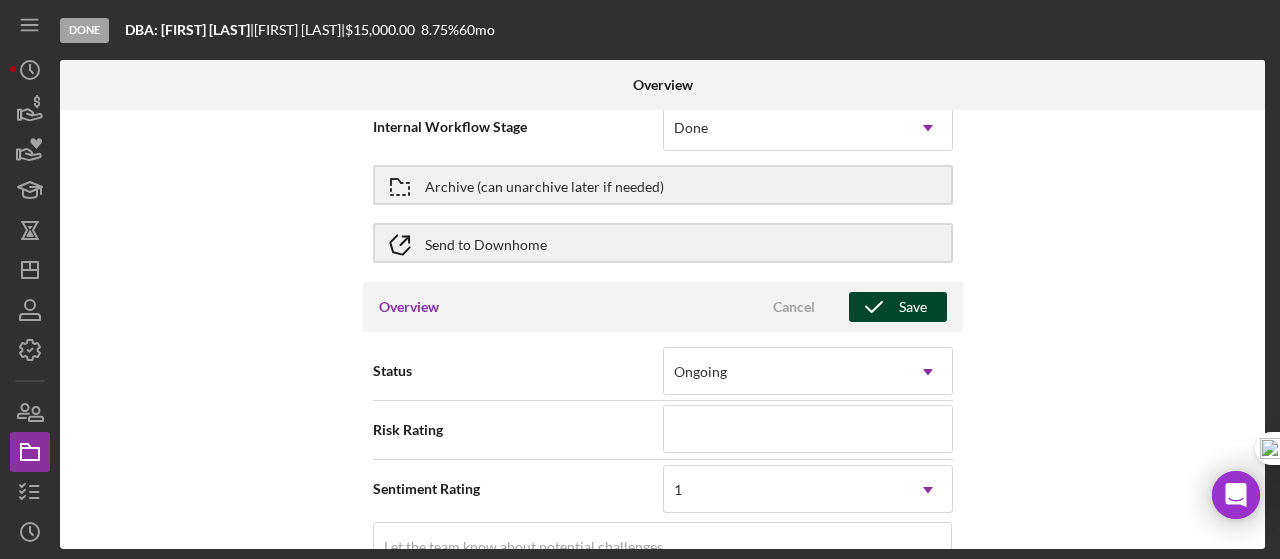 scroll, scrollTop: 0, scrollLeft: 0, axis: both 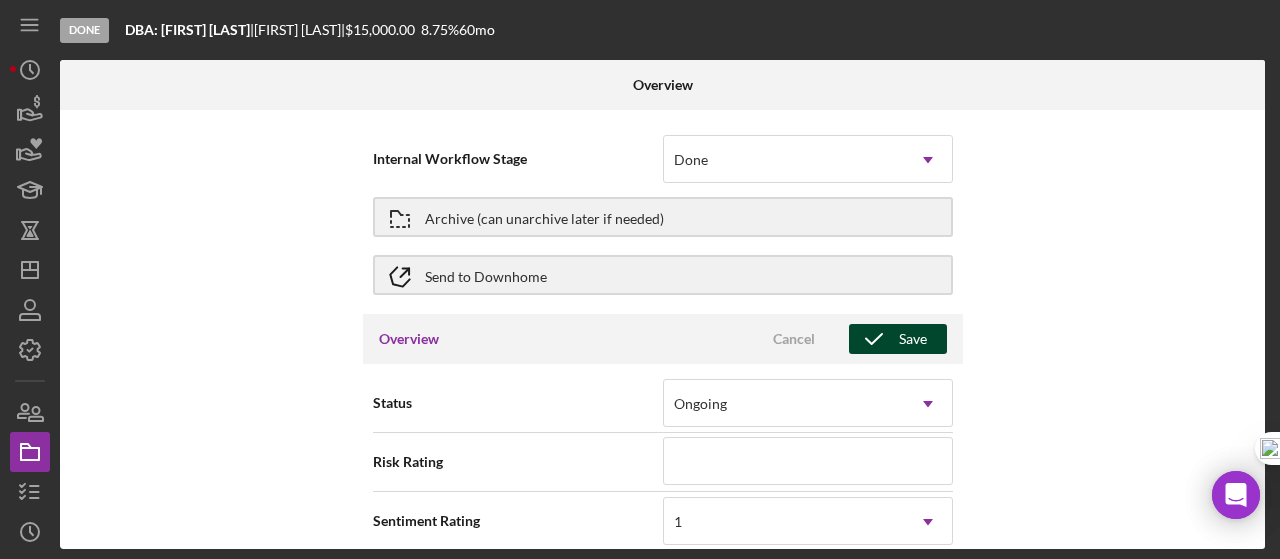 click 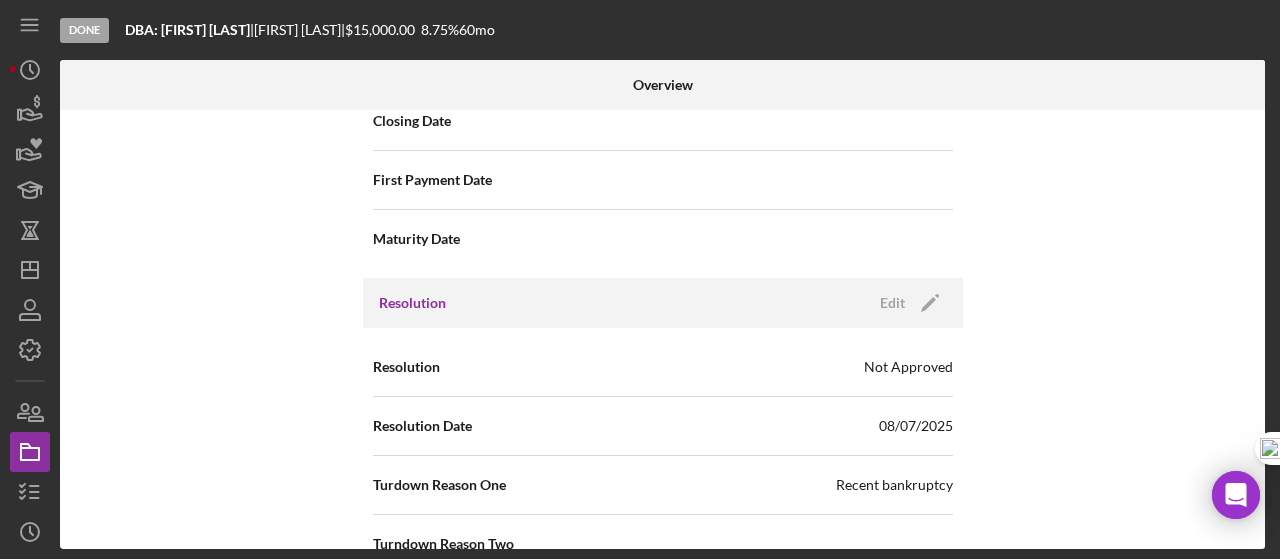 scroll, scrollTop: 2872, scrollLeft: 0, axis: vertical 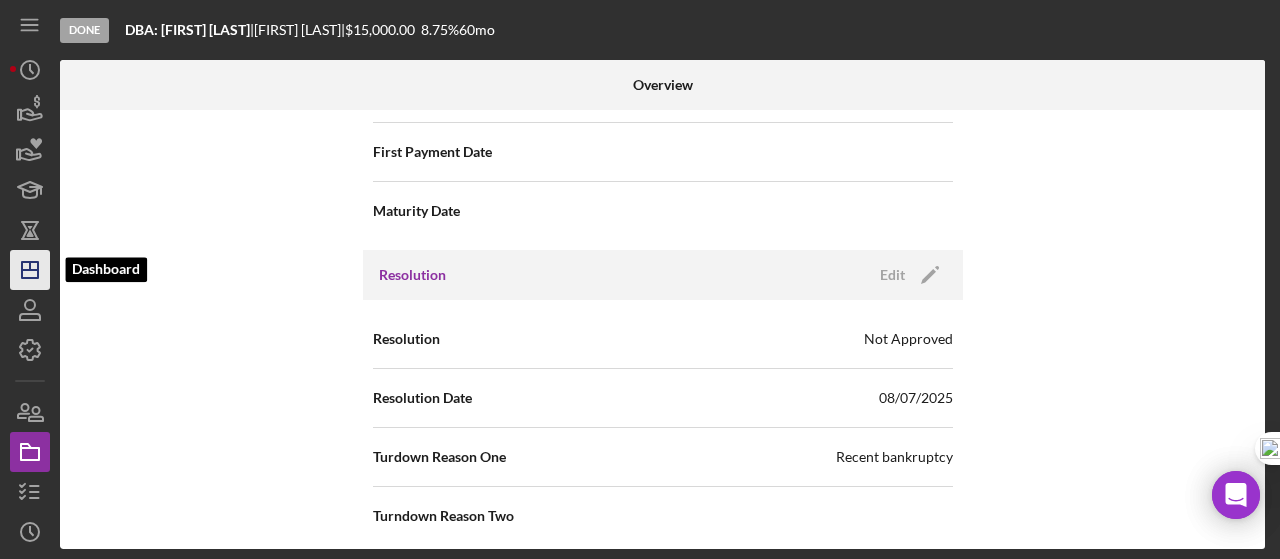 click on "Icon/Dashboard" 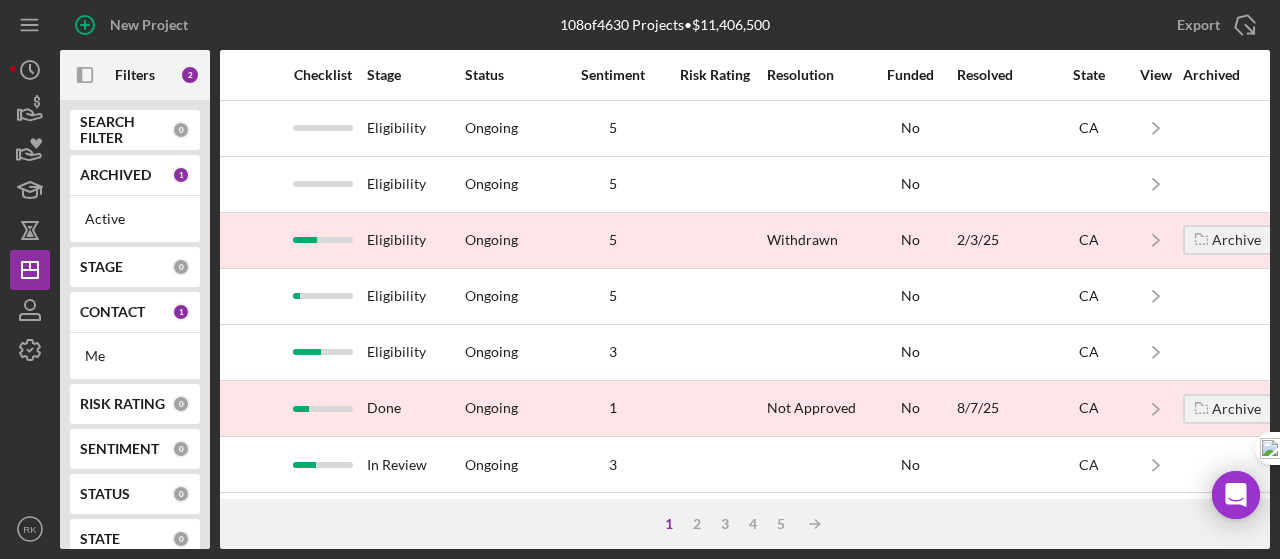 scroll, scrollTop: 0, scrollLeft: 1356, axis: horizontal 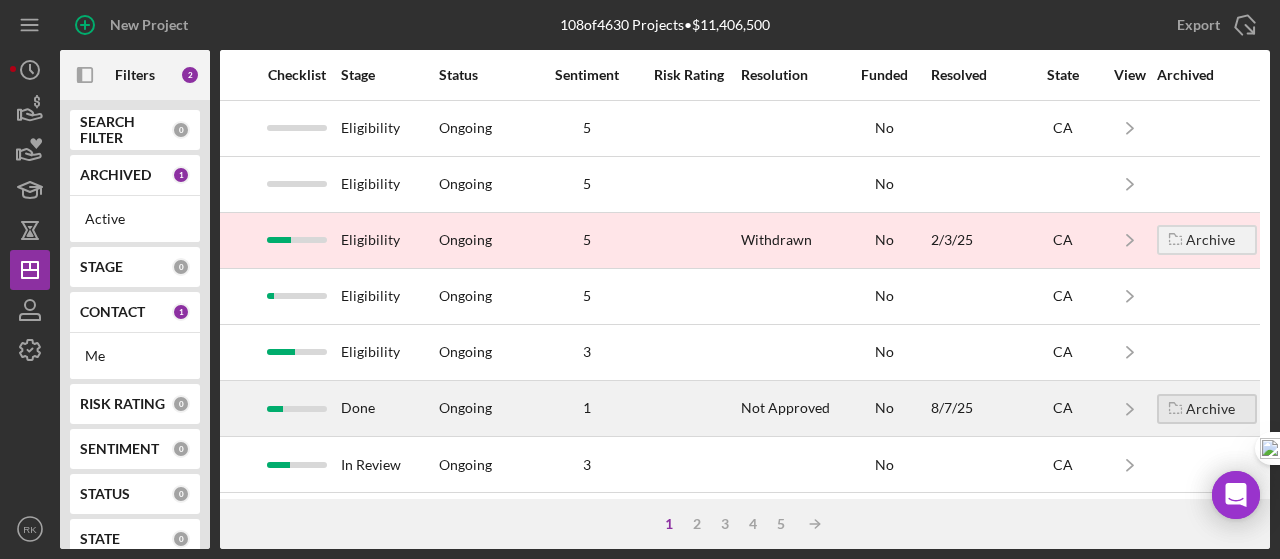 click on "Archive" at bounding box center (1210, 409) 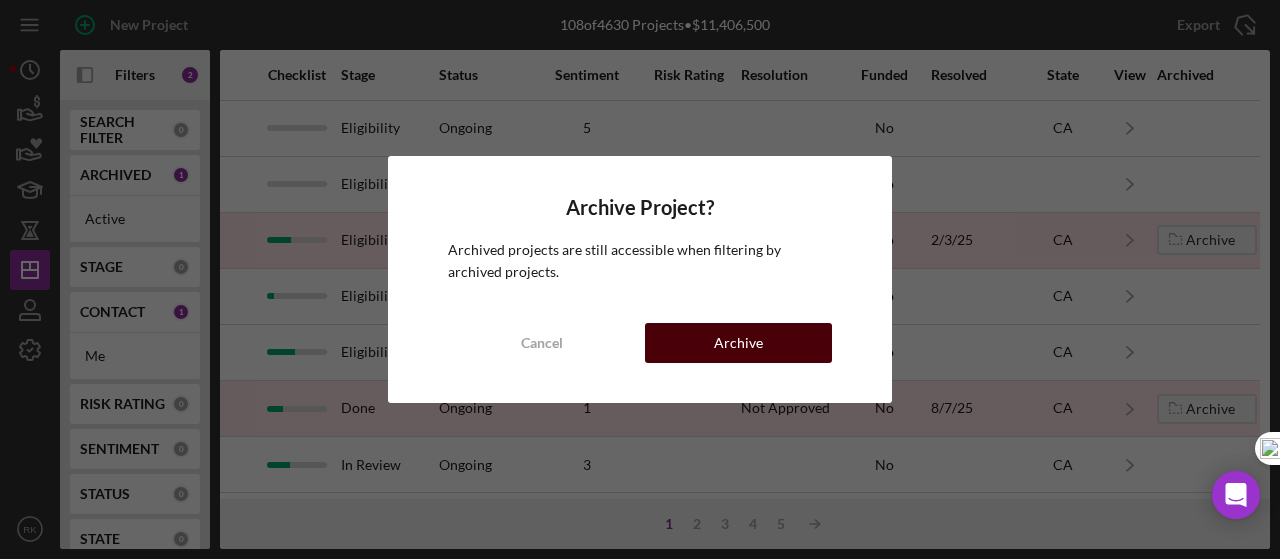 click on "Archive" at bounding box center [738, 343] 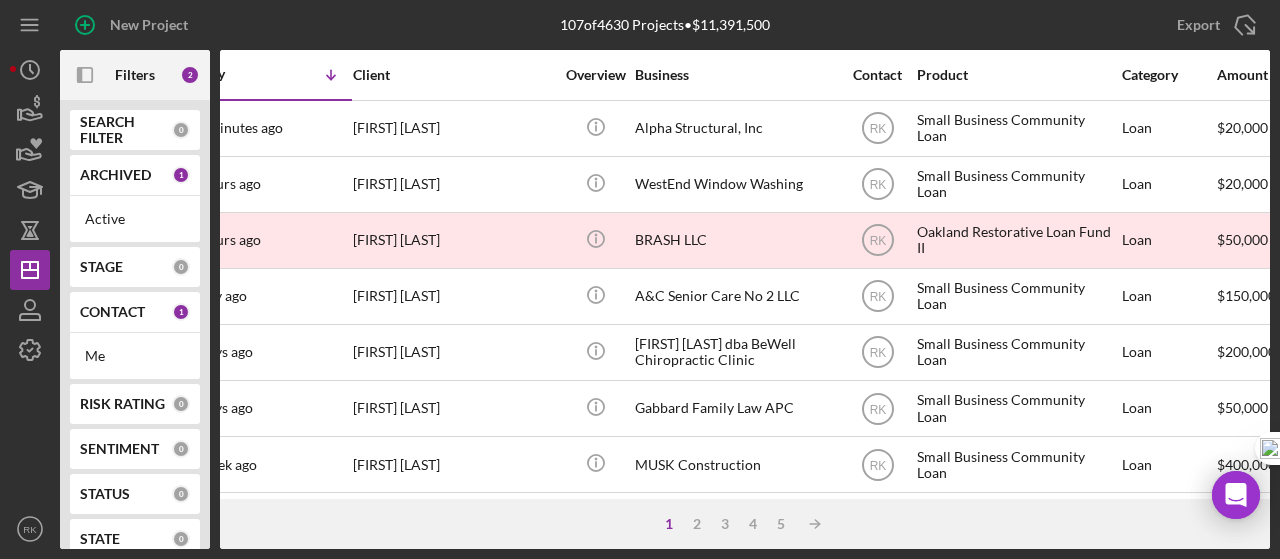 scroll, scrollTop: 0, scrollLeft: 0, axis: both 